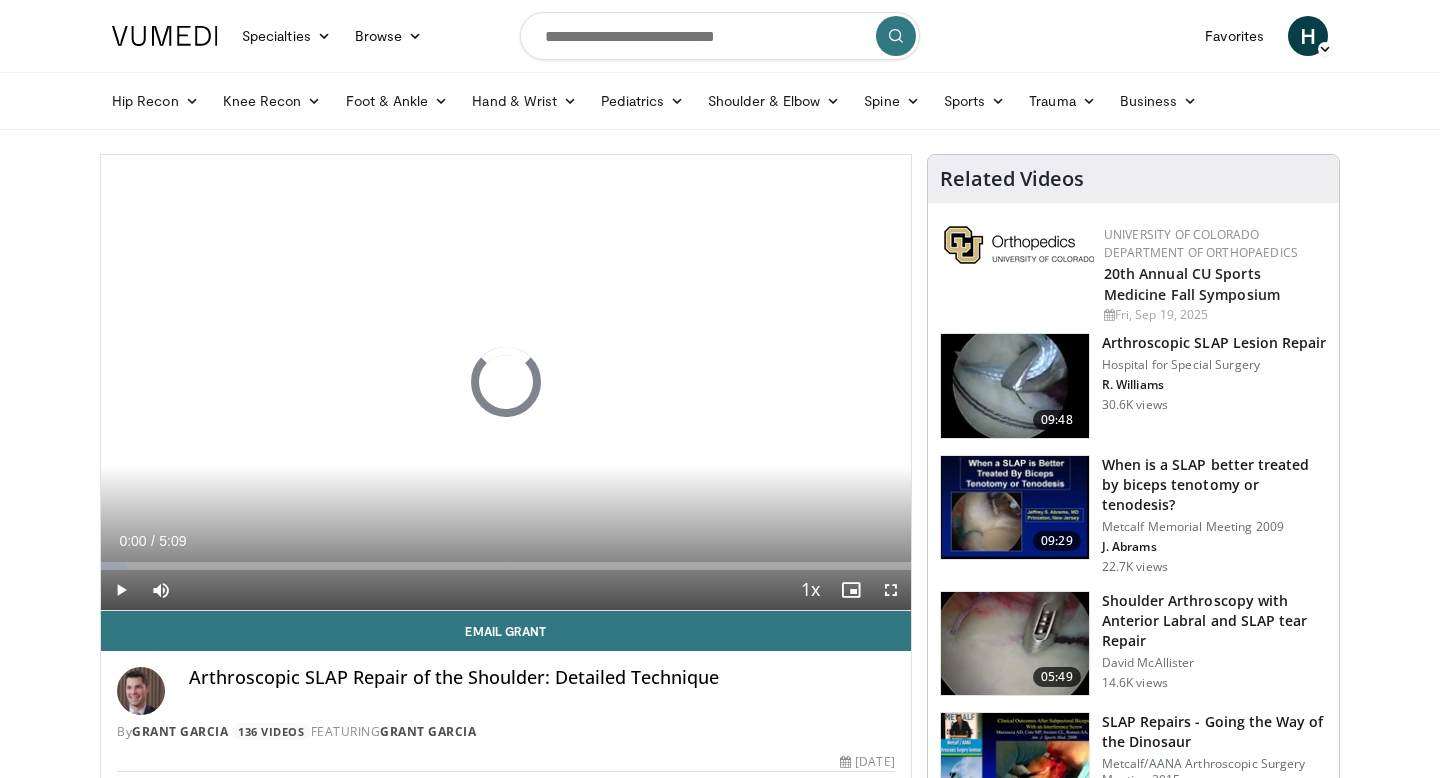 scroll, scrollTop: 0, scrollLeft: 0, axis: both 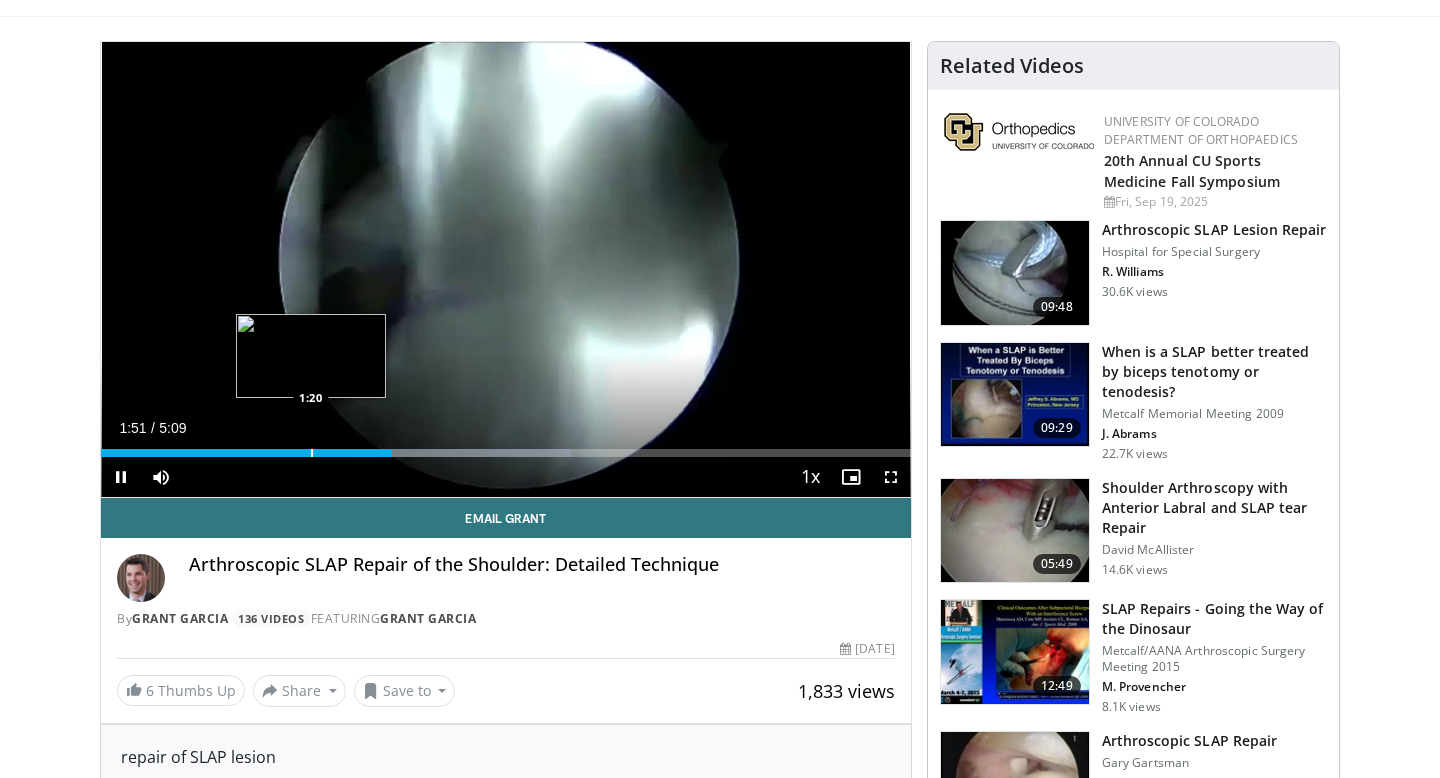 click on "1:51" at bounding box center (246, 453) 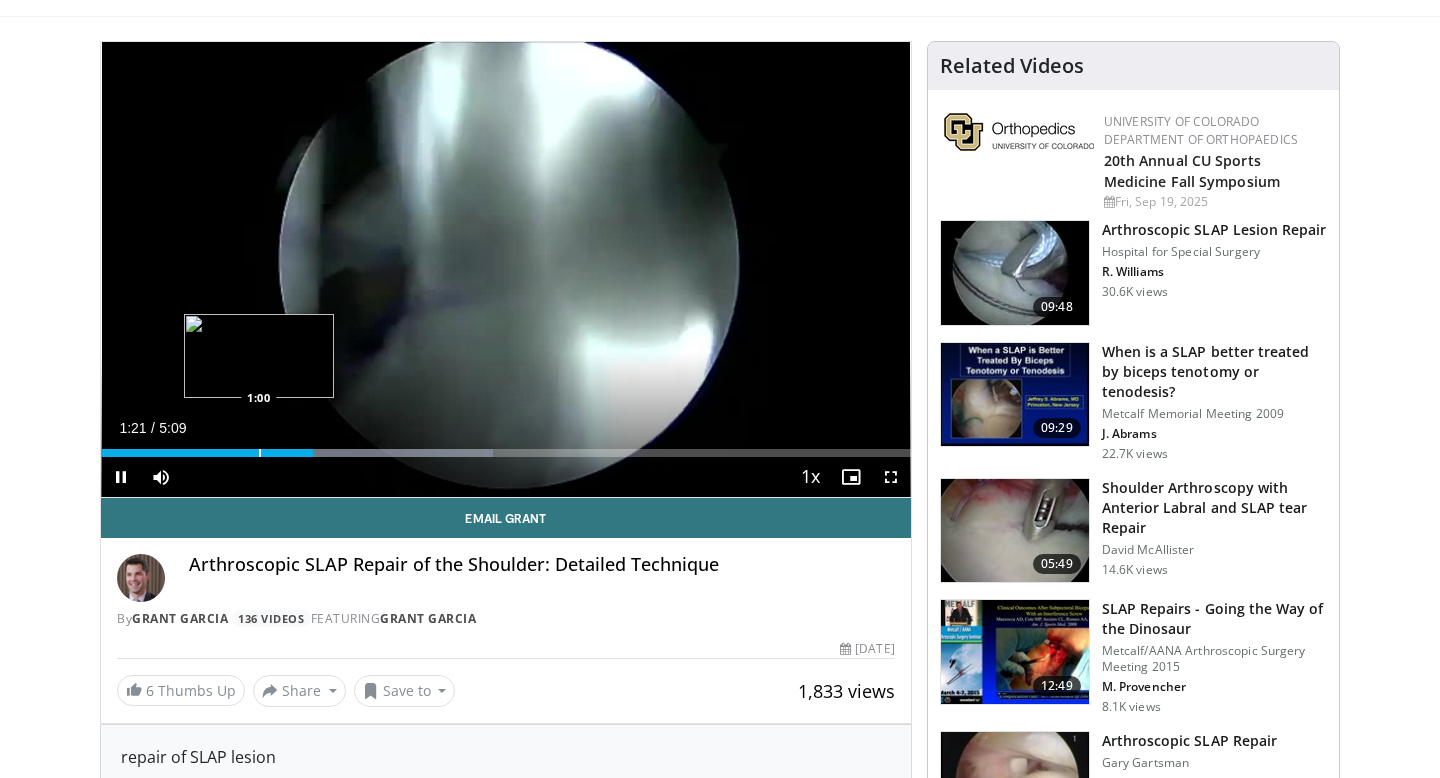 click at bounding box center [260, 453] 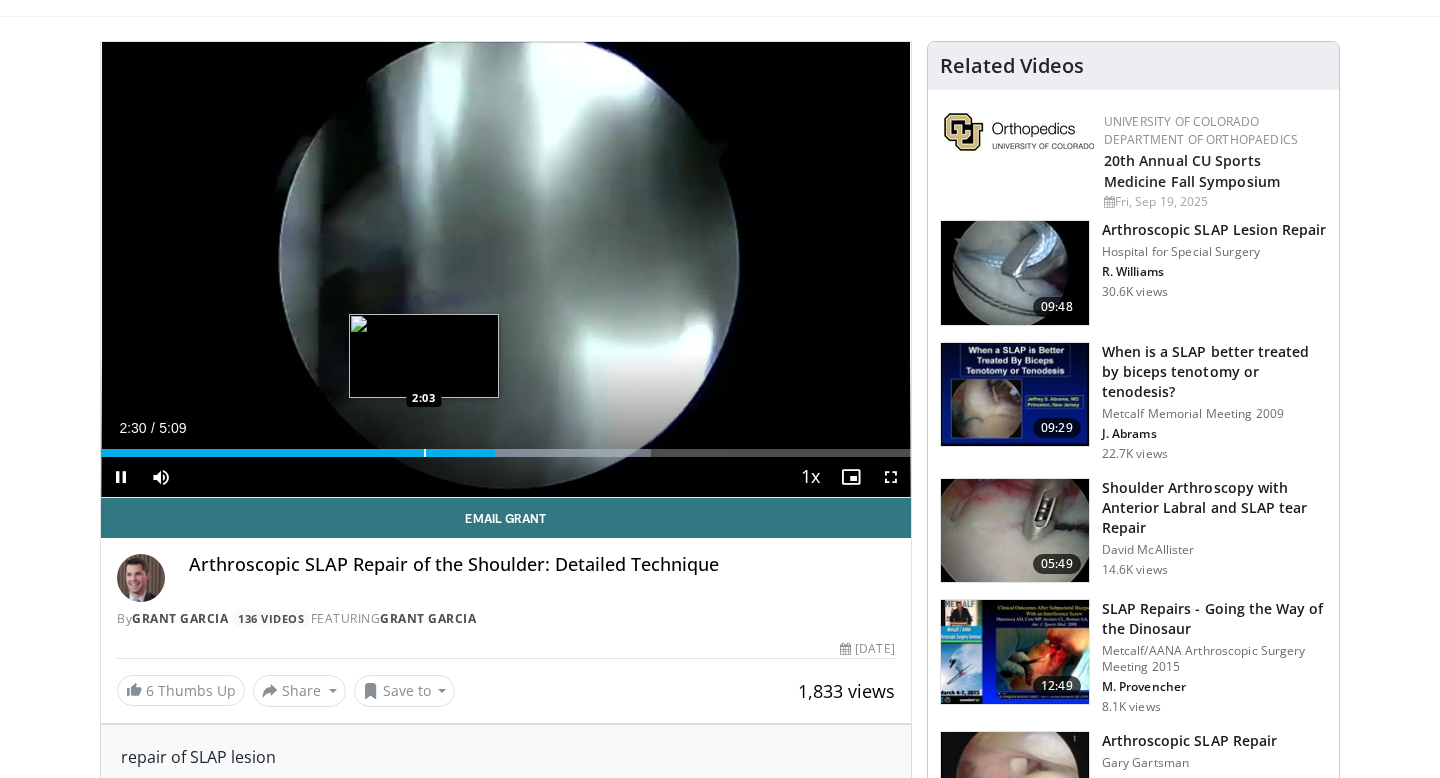 click on "2:30" at bounding box center (298, 453) 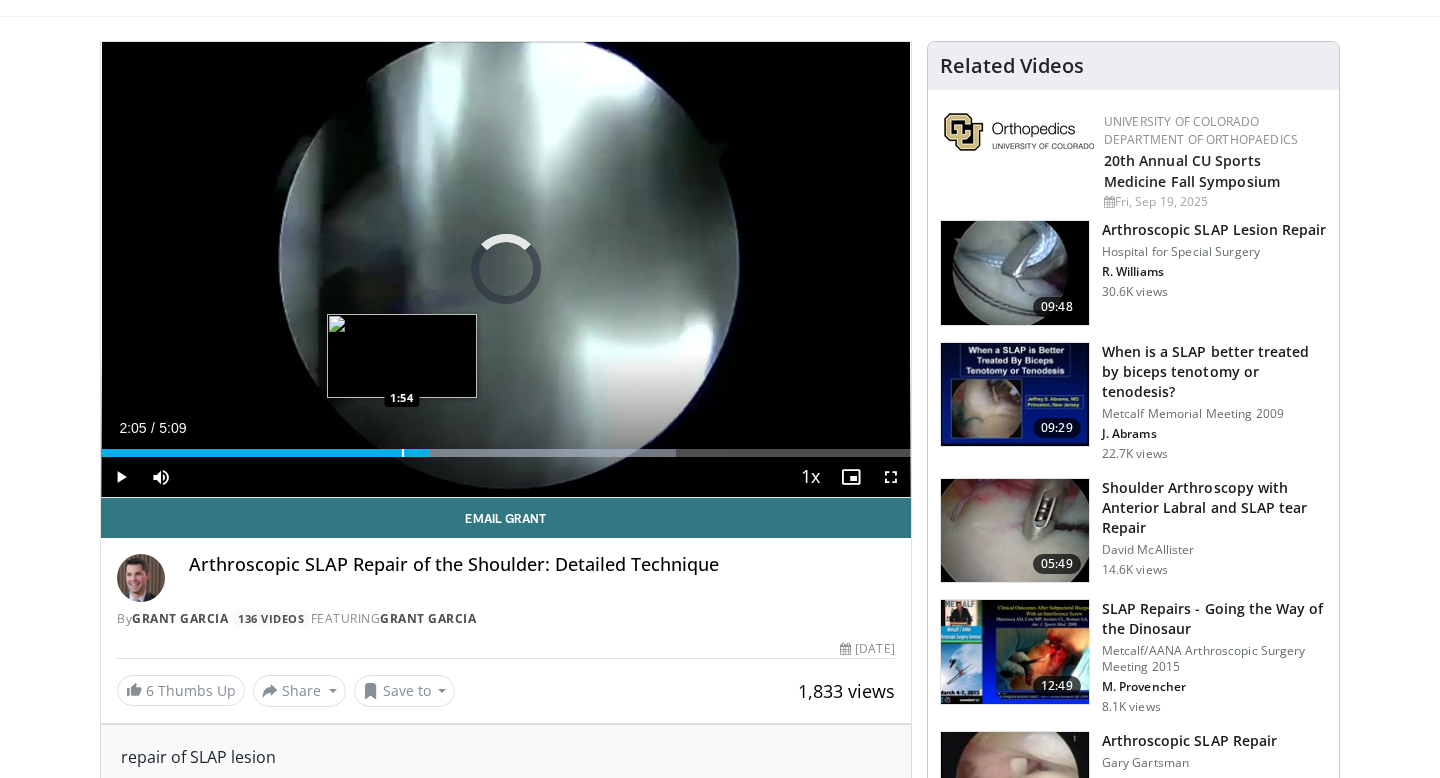 click on "Loaded :  70.98% 2:05 1:54" at bounding box center (506, 447) 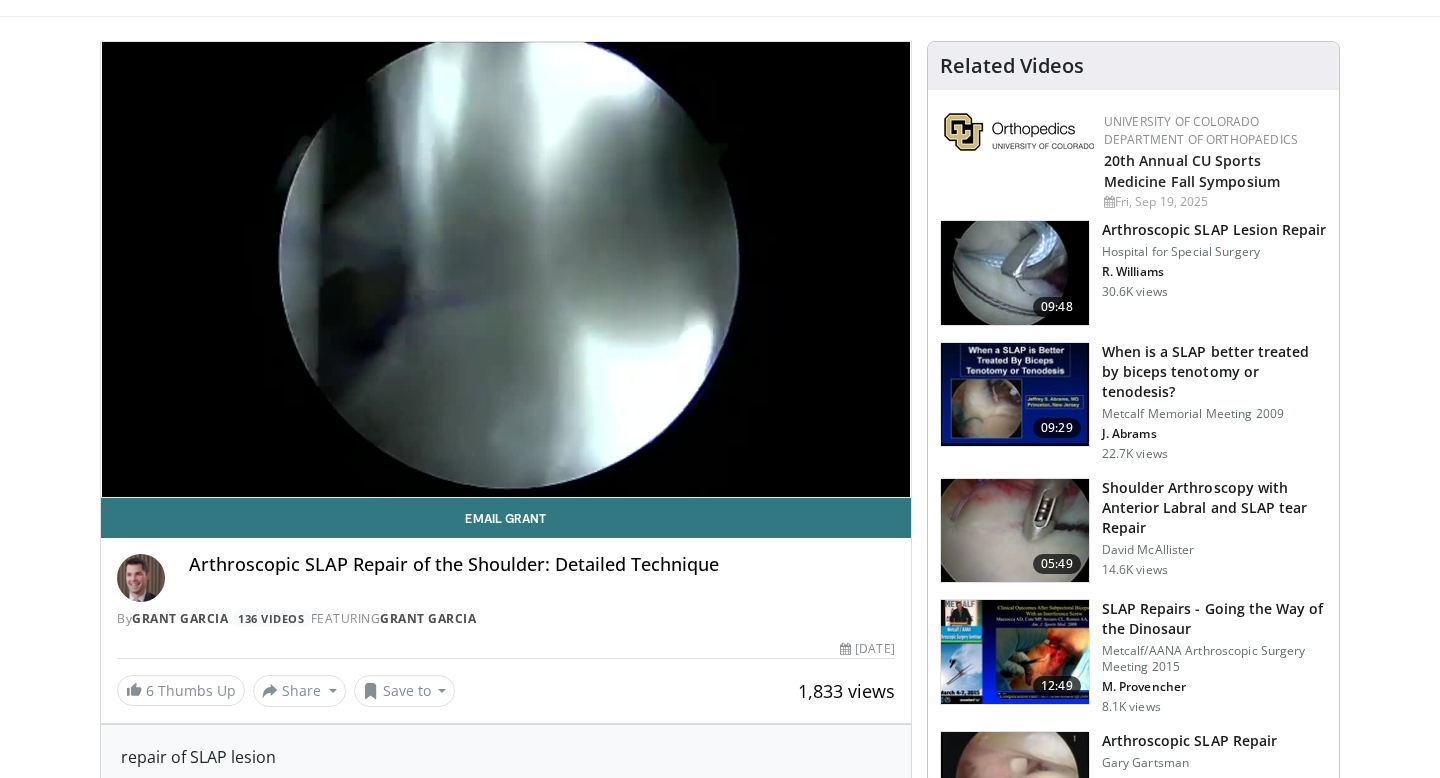 click at bounding box center [1019, 162] 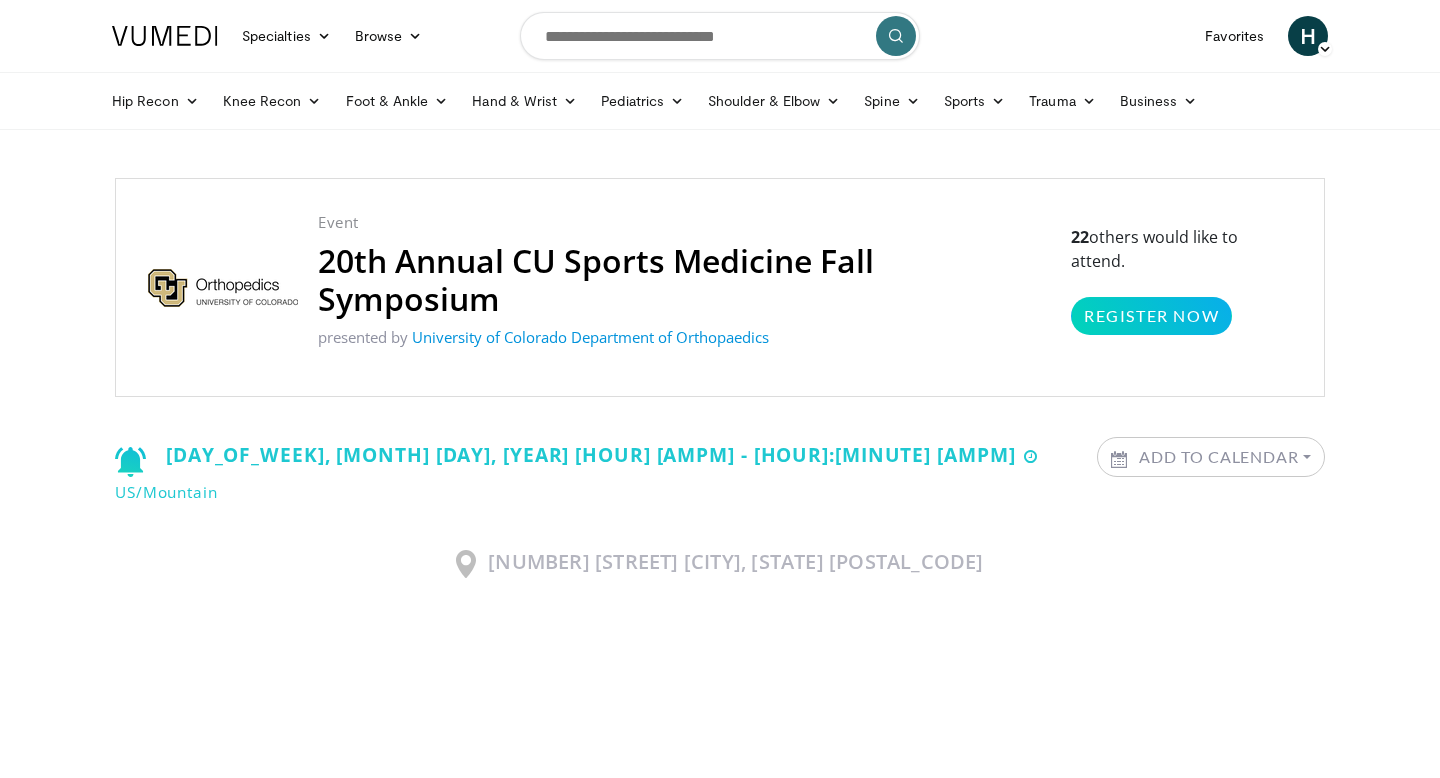 scroll, scrollTop: 0, scrollLeft: 0, axis: both 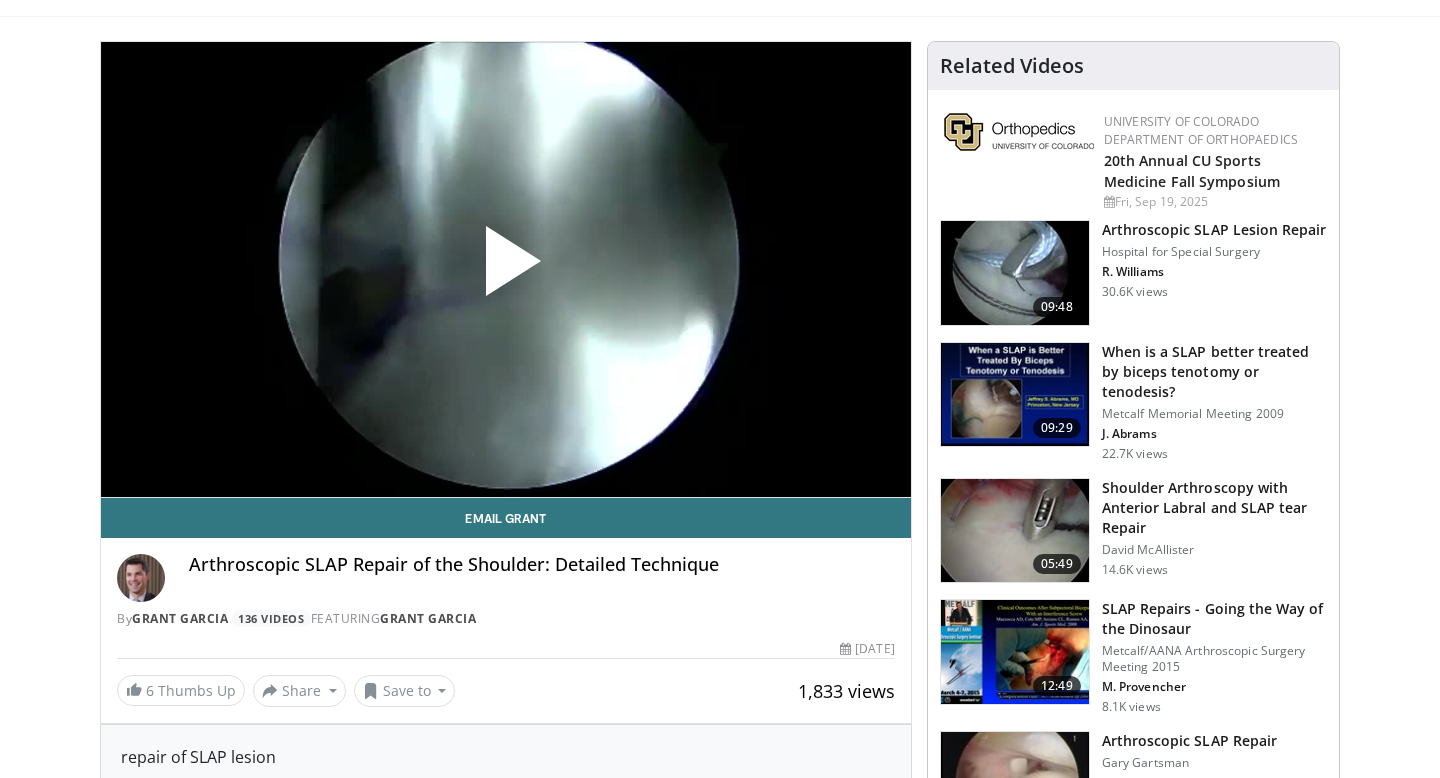 click on "Arthroscopic SLAP Lesion Repair" at bounding box center [1214, 230] 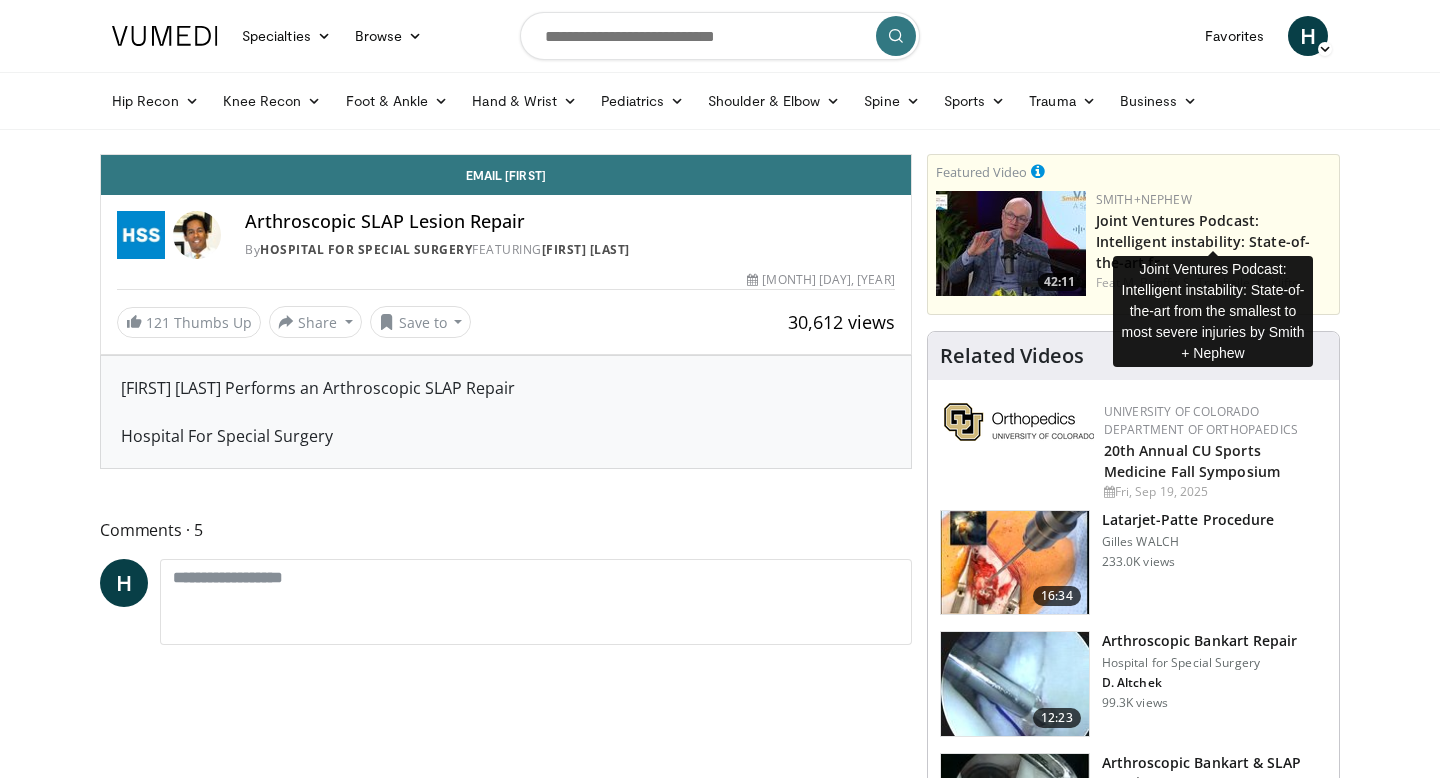 scroll, scrollTop: 0, scrollLeft: 0, axis: both 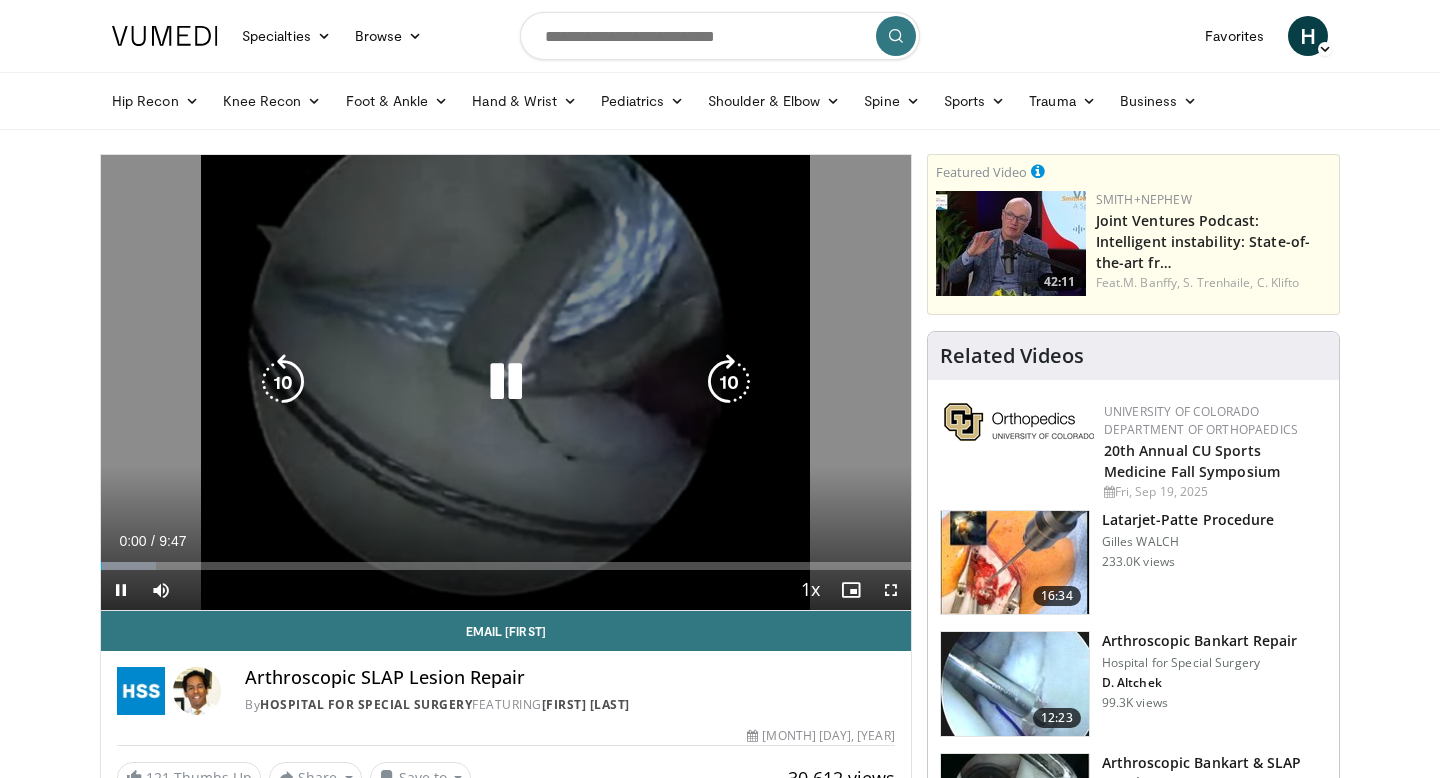 click at bounding box center (506, 382) 